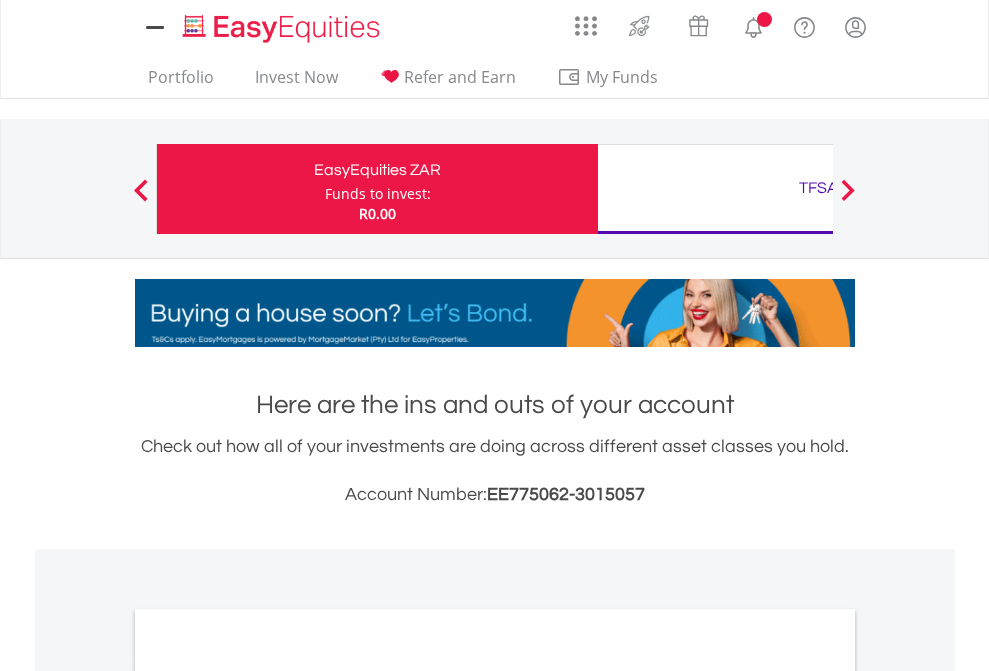 scroll, scrollTop: 0, scrollLeft: 0, axis: both 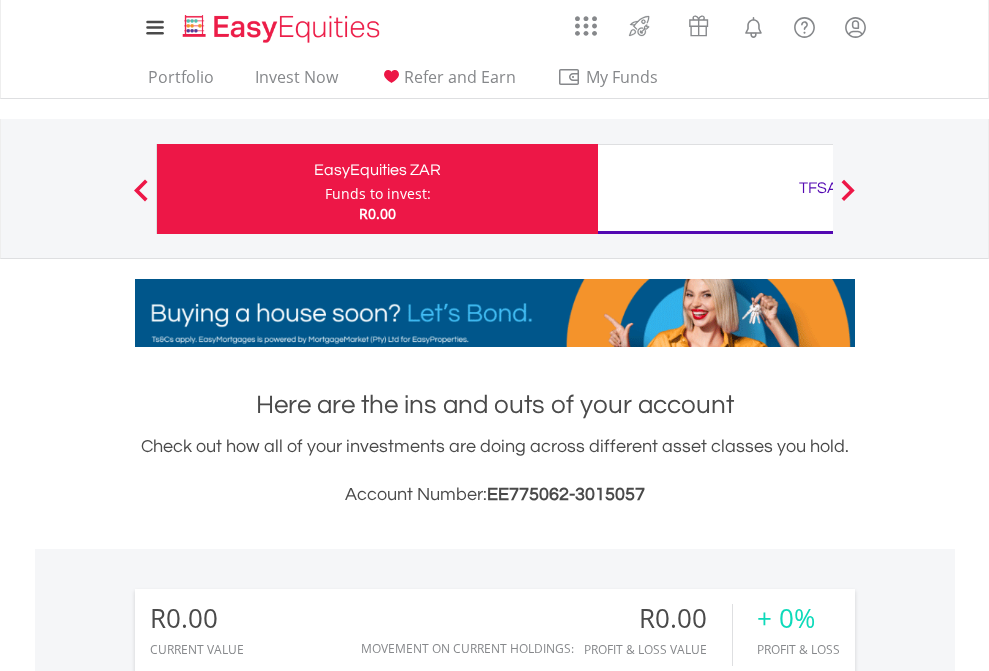 click on "Funds to invest:" at bounding box center [378, 194] 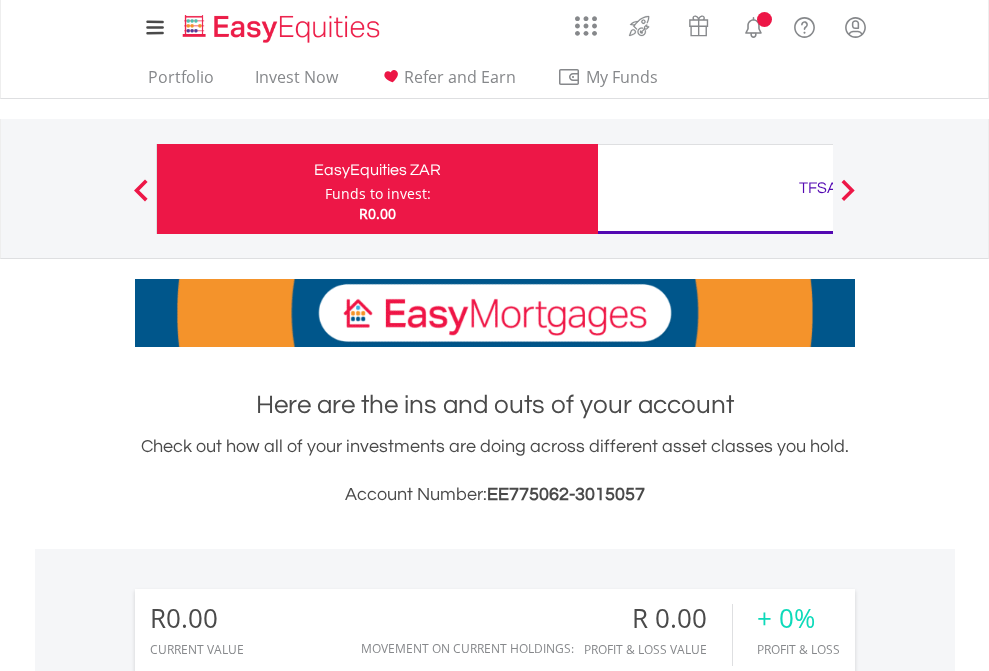 scroll, scrollTop: 0, scrollLeft: 0, axis: both 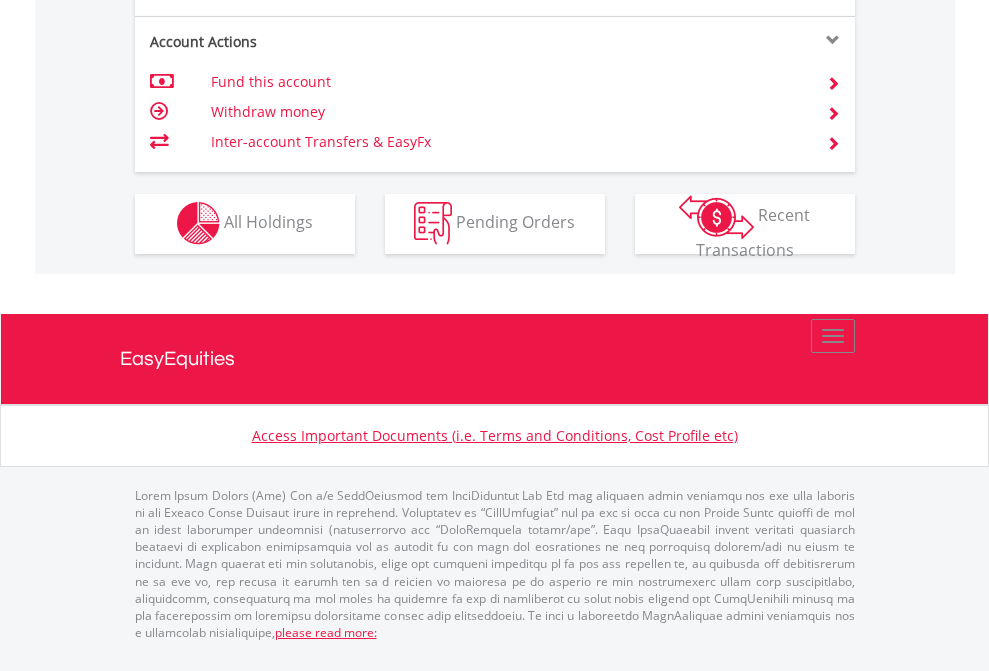 click on "Investment types" at bounding box center [706, -353] 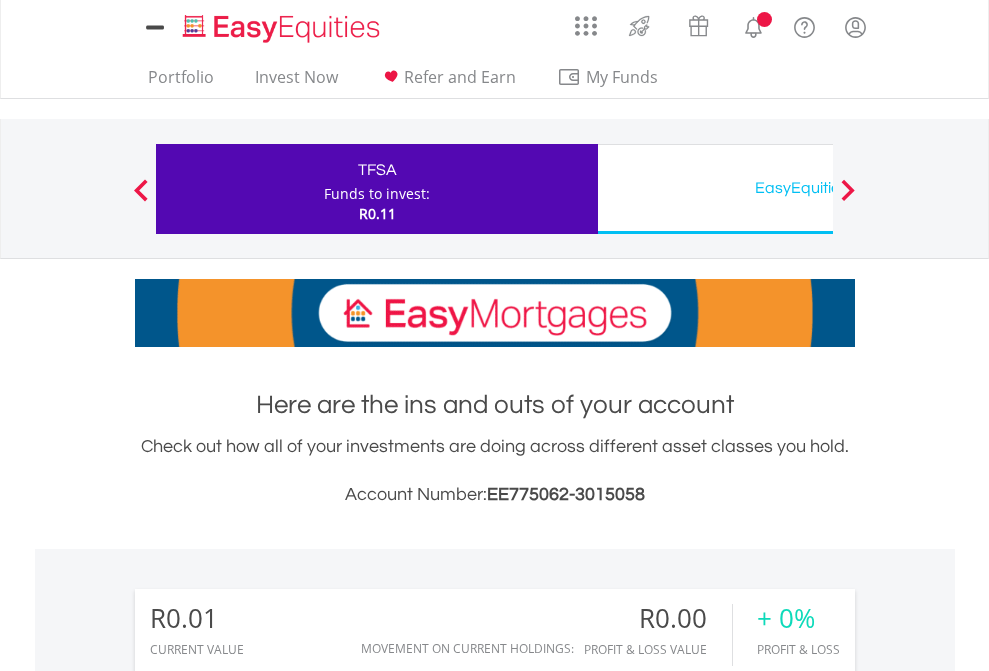 scroll, scrollTop: 0, scrollLeft: 0, axis: both 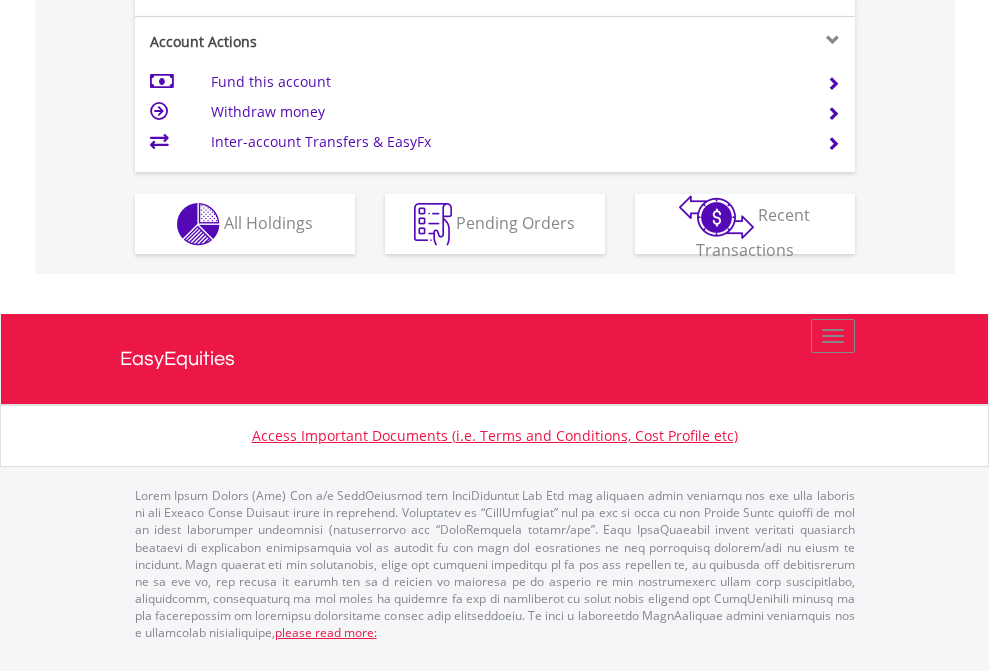 click on "Investment types" at bounding box center (706, -337) 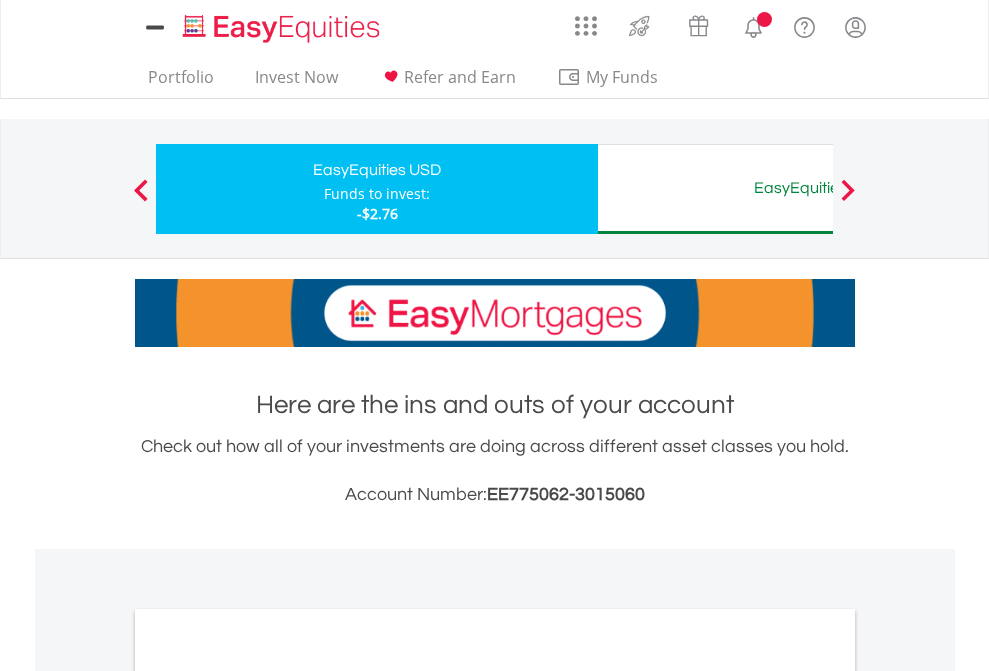 scroll, scrollTop: 0, scrollLeft: 0, axis: both 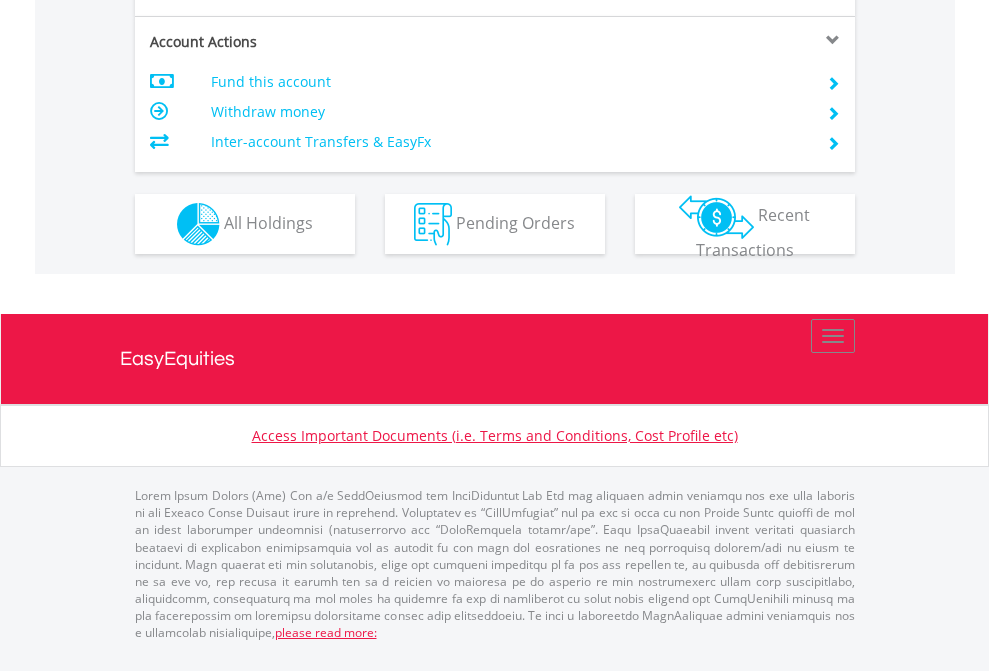 click on "Investment types" at bounding box center (706, -337) 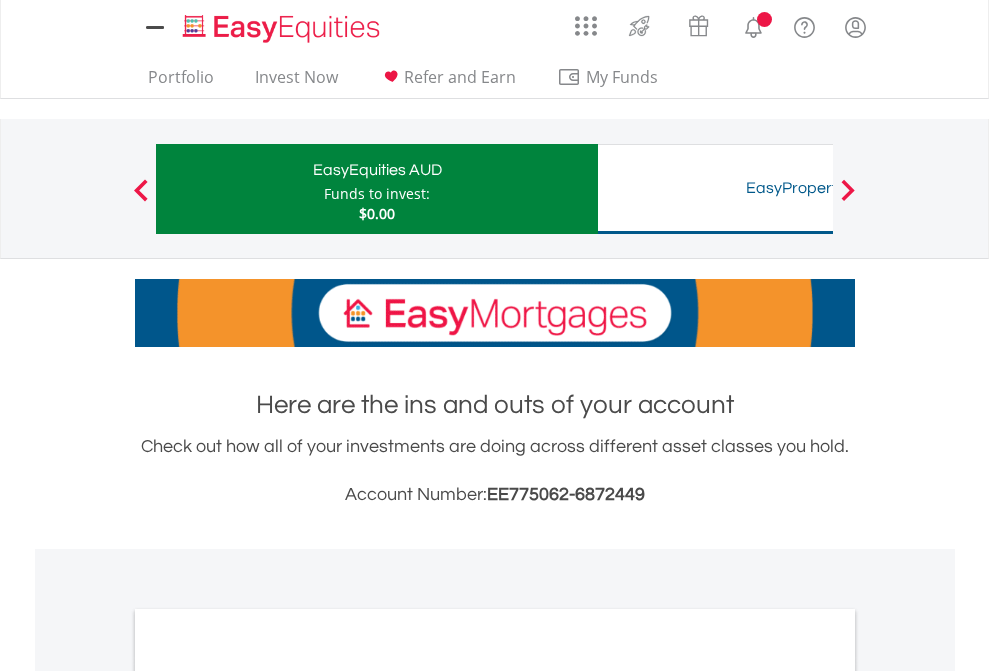 scroll, scrollTop: 0, scrollLeft: 0, axis: both 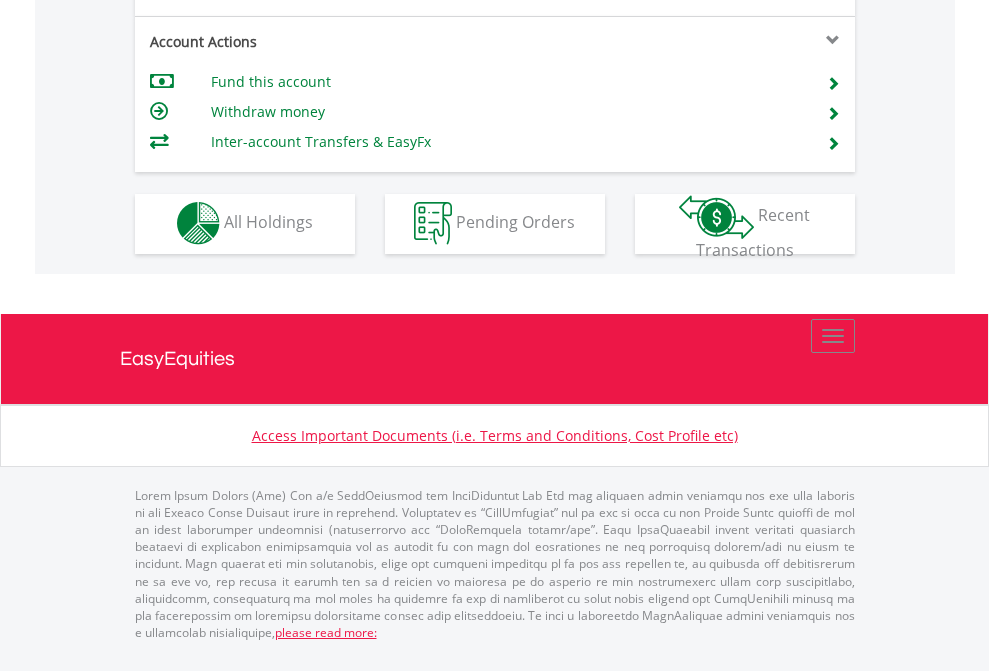 click on "Investment types" at bounding box center (706, -353) 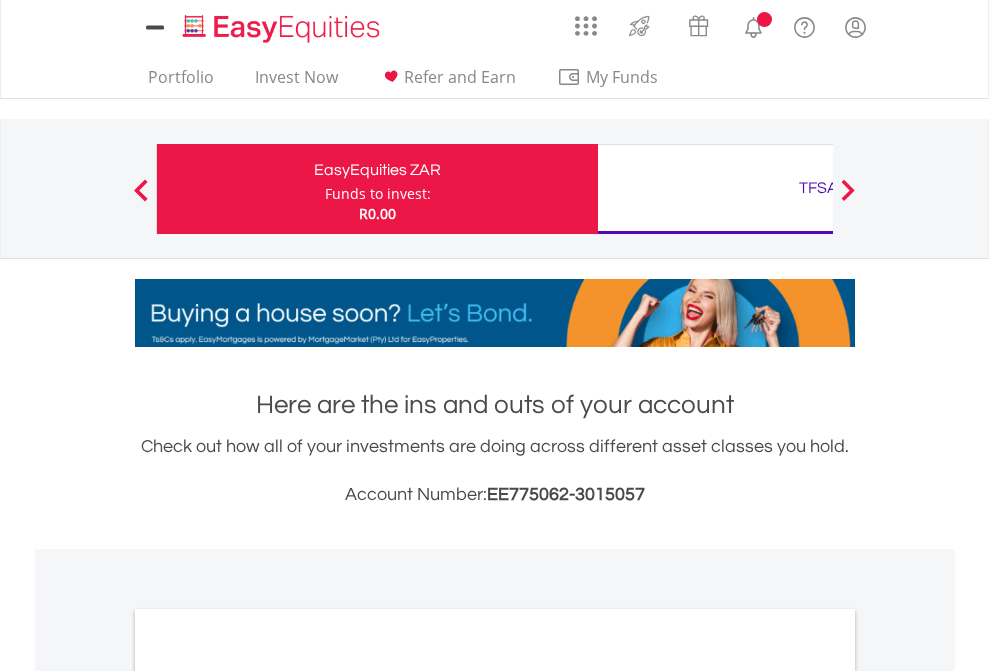 scroll, scrollTop: 0, scrollLeft: 0, axis: both 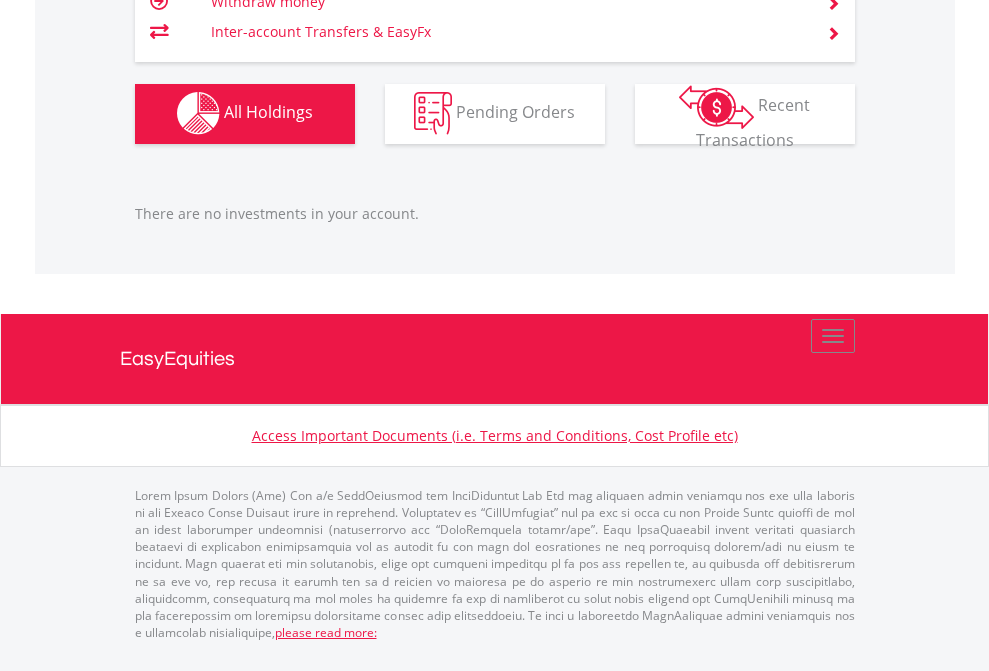 click on "TFSA" at bounding box center [818, -1142] 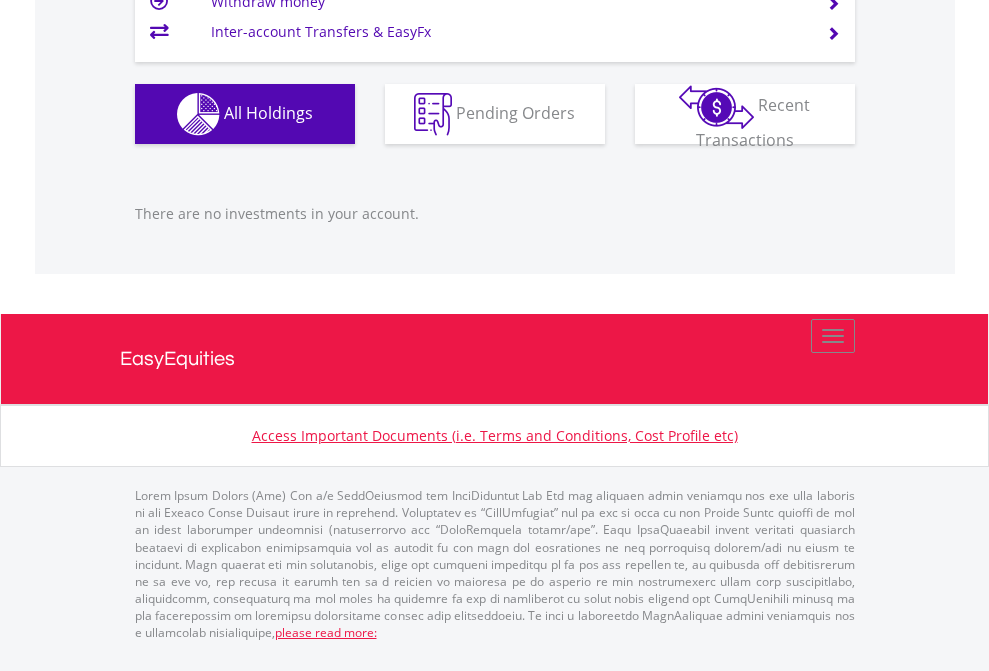 scroll, scrollTop: 1987, scrollLeft: 0, axis: vertical 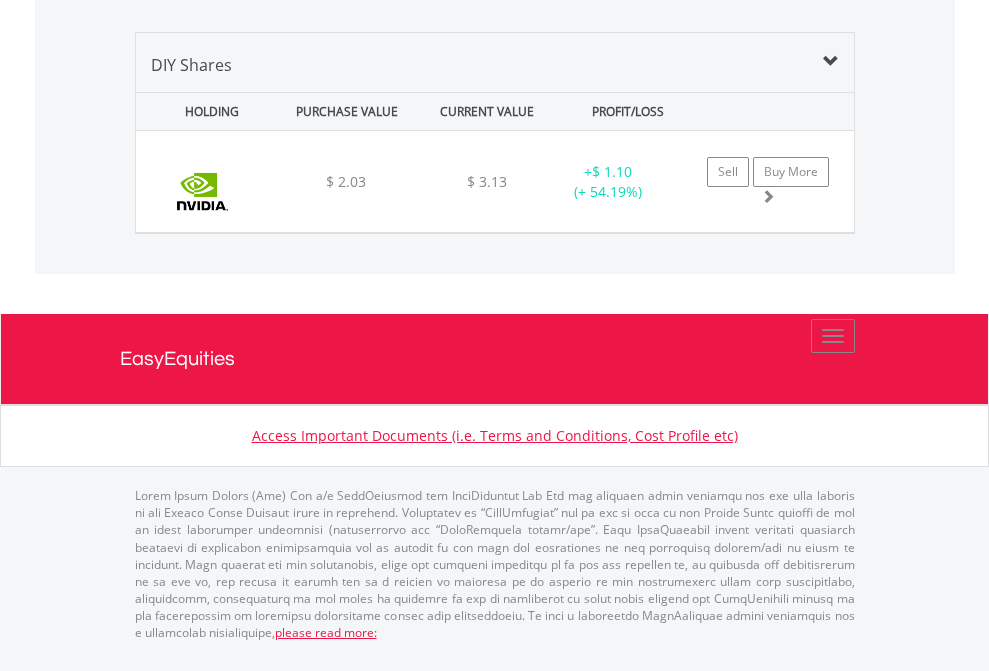 click on "EasyEquities AUD" at bounding box center [818, -968] 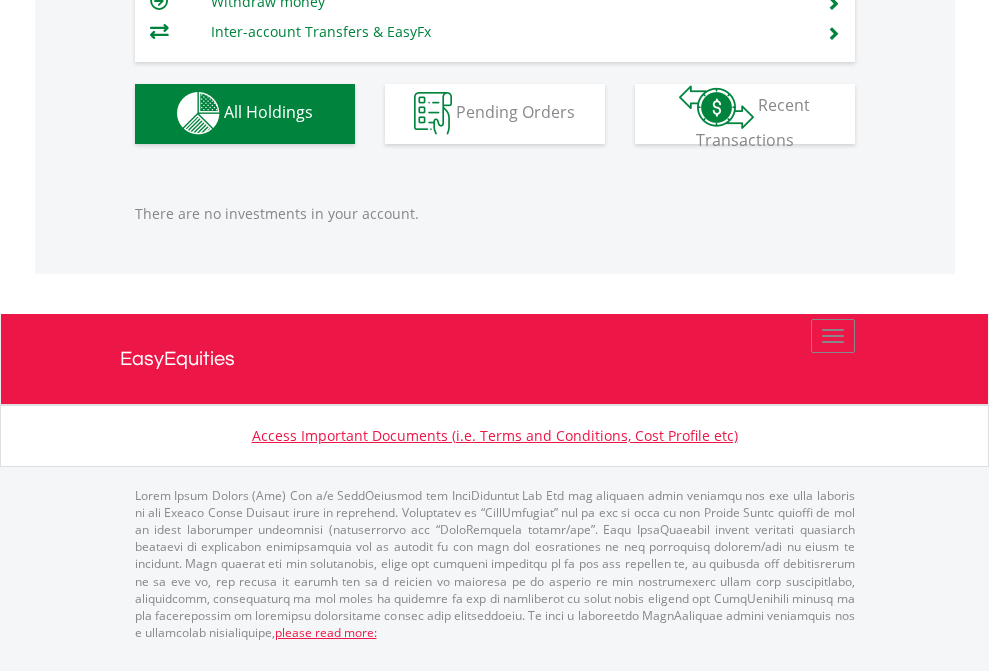 scroll, scrollTop: 1980, scrollLeft: 0, axis: vertical 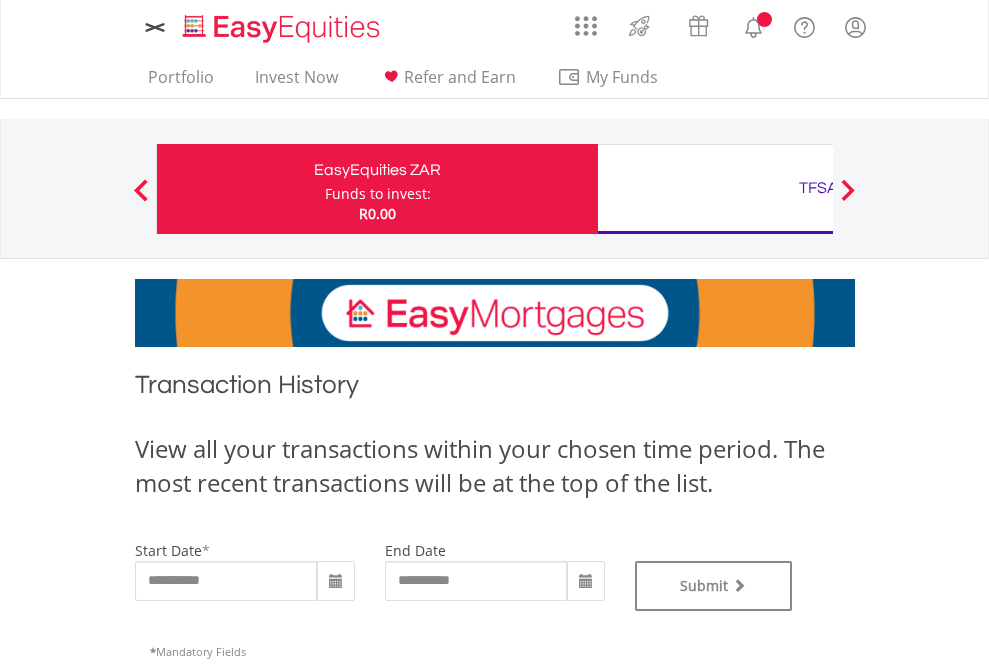 type on "**********" 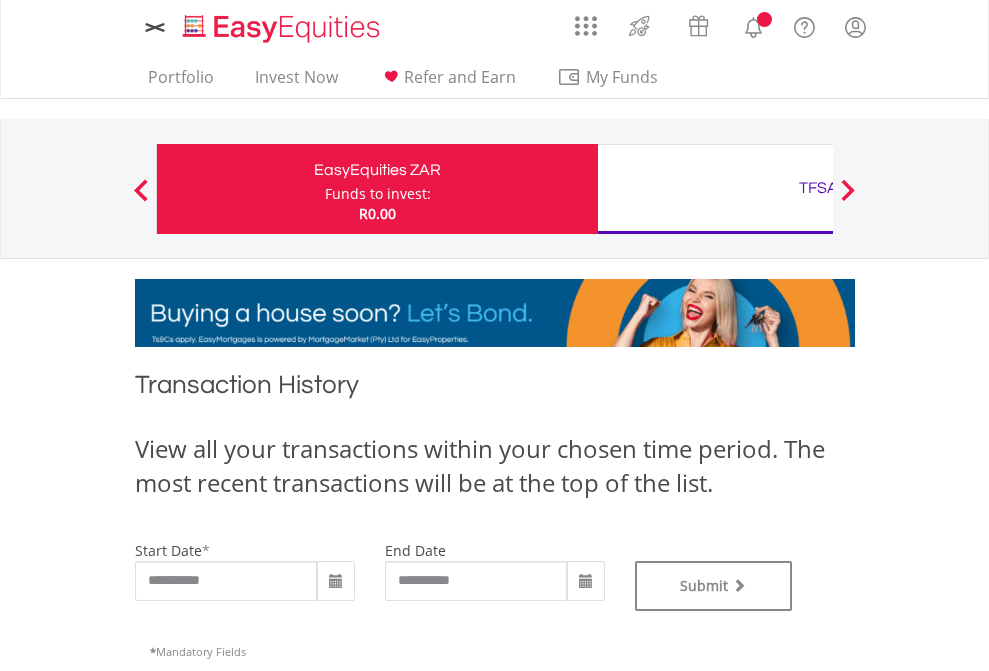 scroll, scrollTop: 0, scrollLeft: 0, axis: both 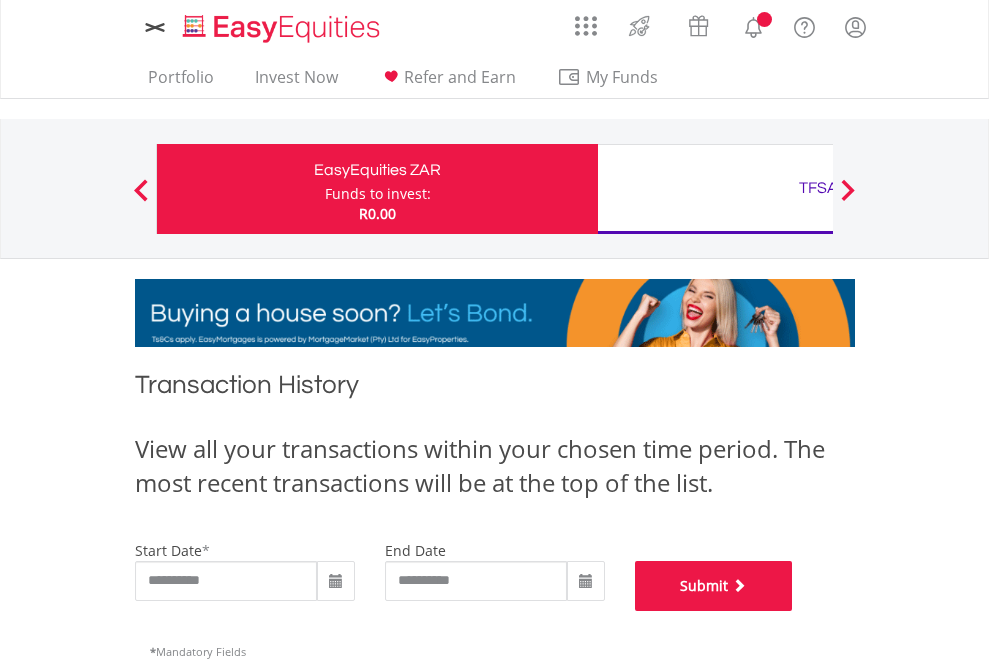 click on "Submit" at bounding box center (714, 586) 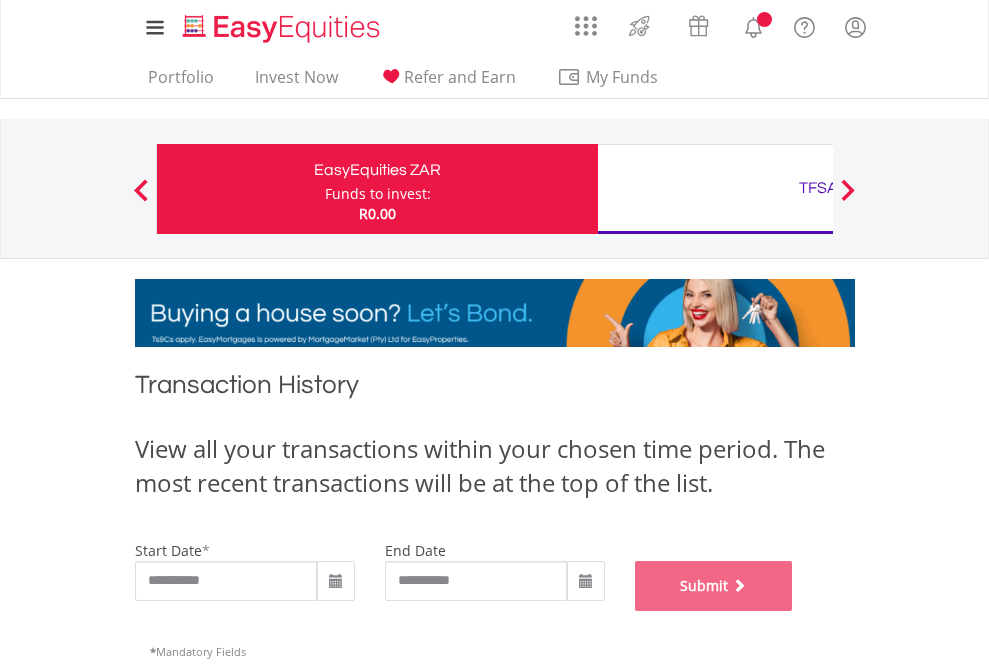 scroll, scrollTop: 811, scrollLeft: 0, axis: vertical 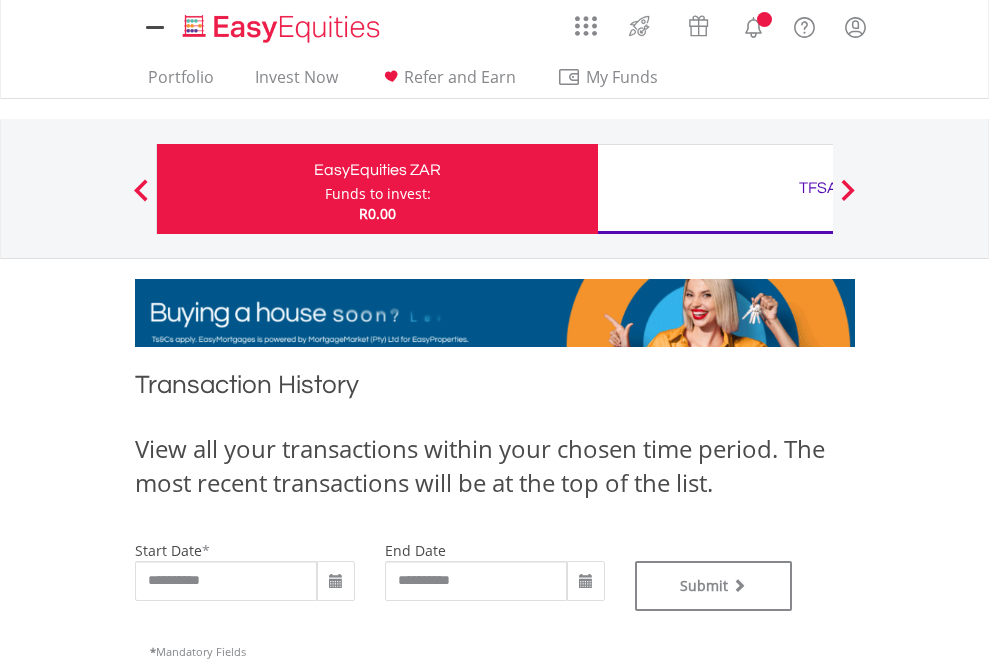 click on "TFSA" at bounding box center (818, 188) 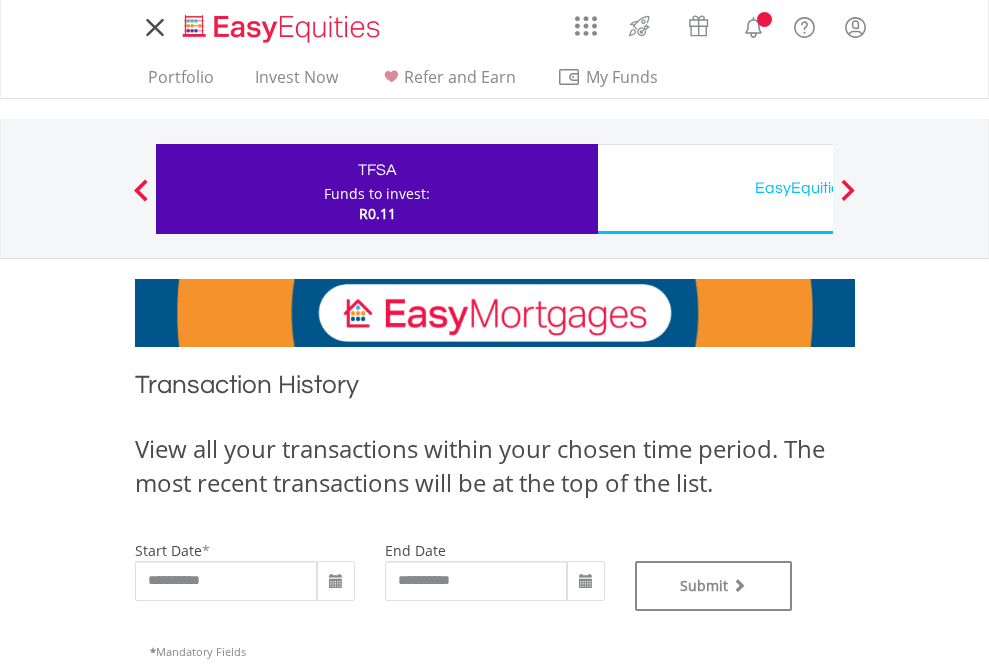 scroll, scrollTop: 0, scrollLeft: 0, axis: both 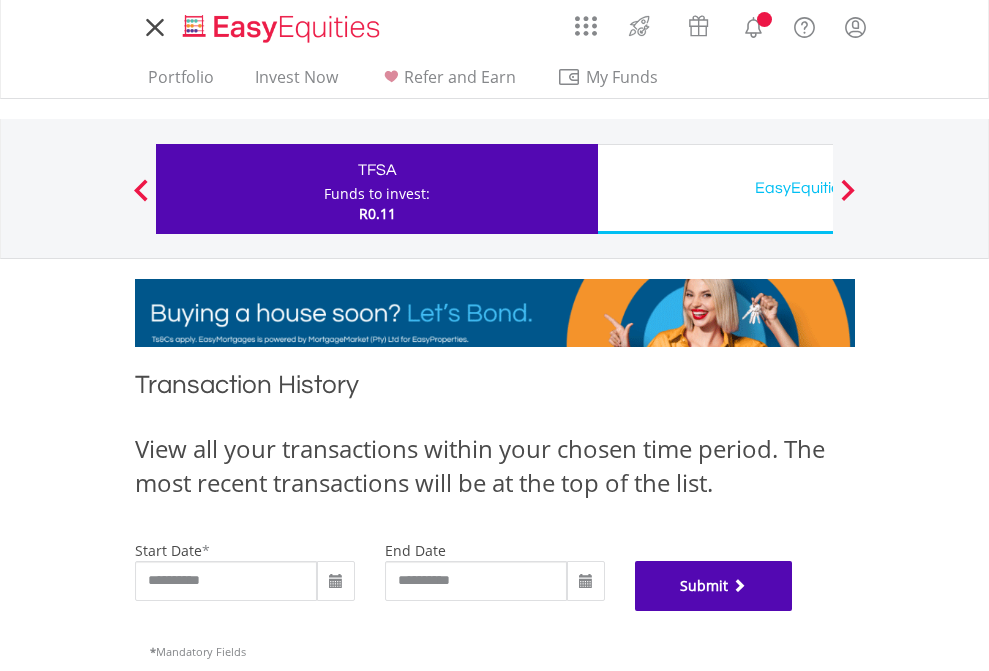 click on "Submit" at bounding box center (714, 586) 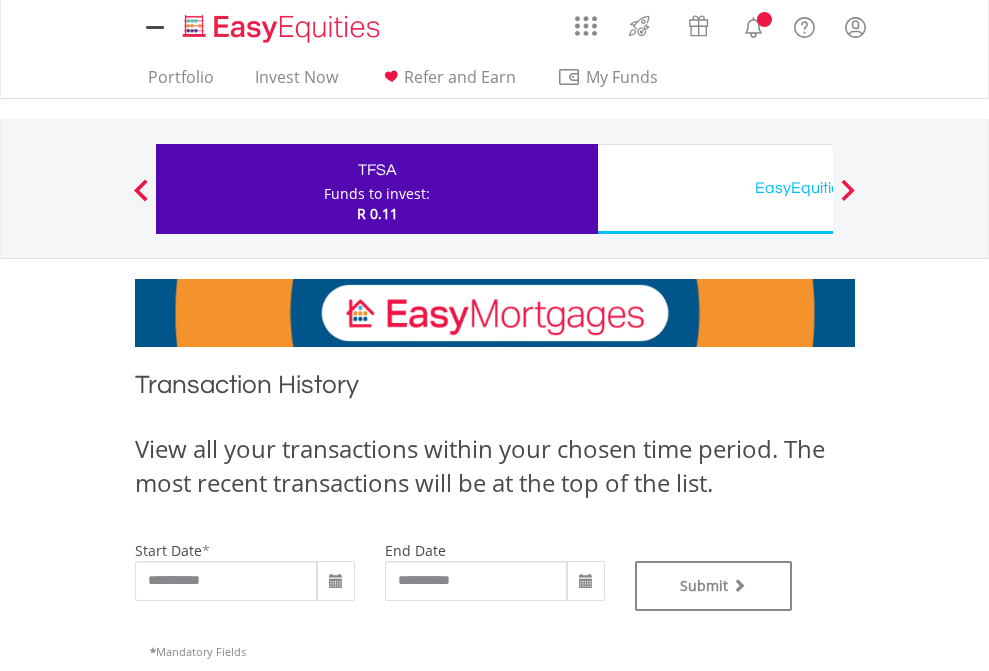 scroll, scrollTop: 0, scrollLeft: 0, axis: both 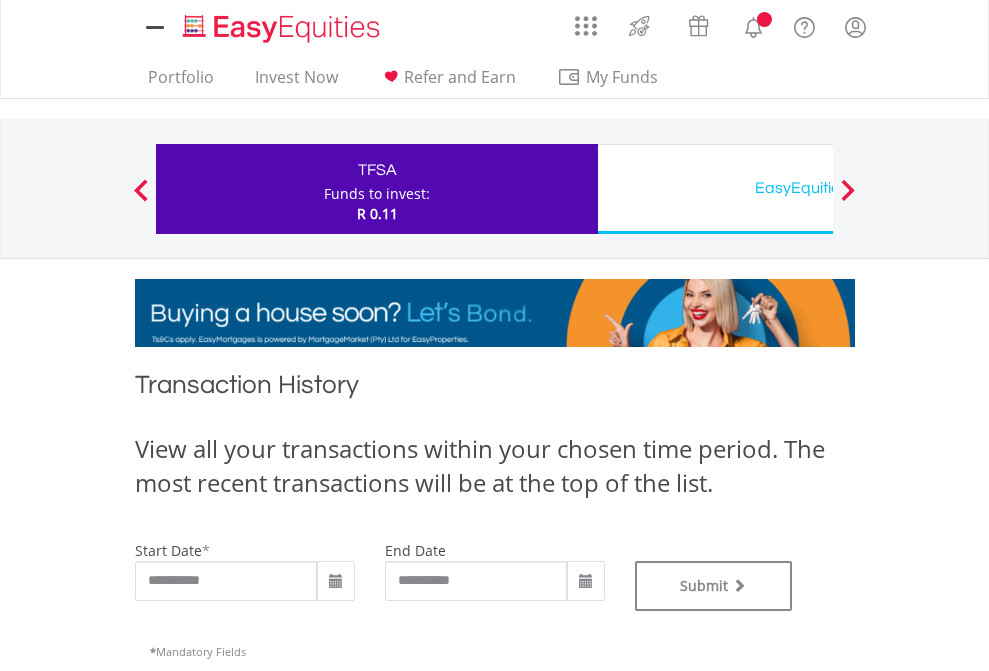 click on "EasyEquities USD" at bounding box center [818, 188] 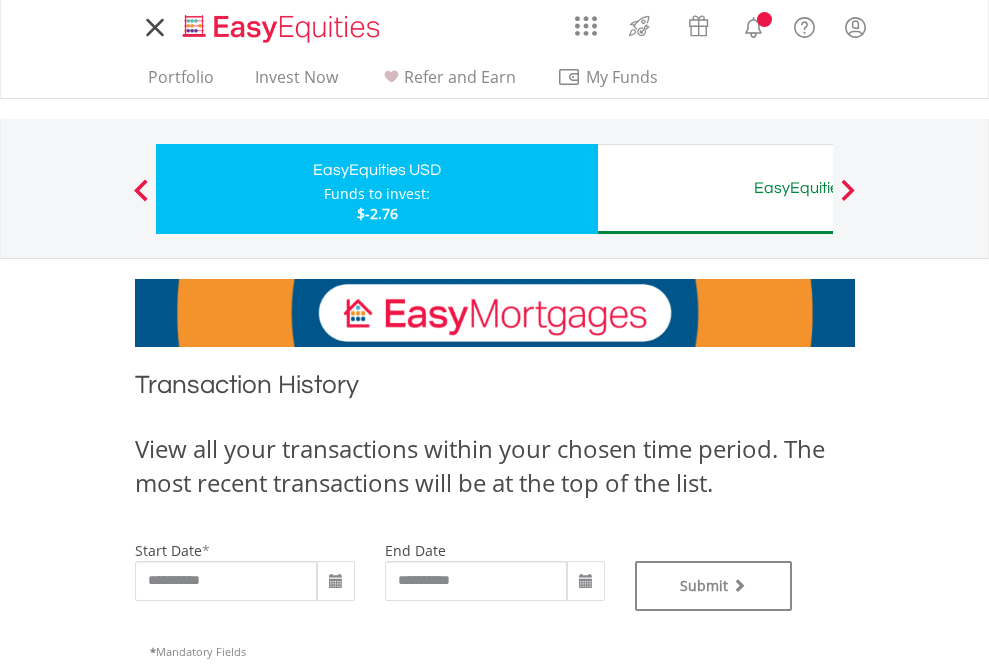 scroll, scrollTop: 0, scrollLeft: 0, axis: both 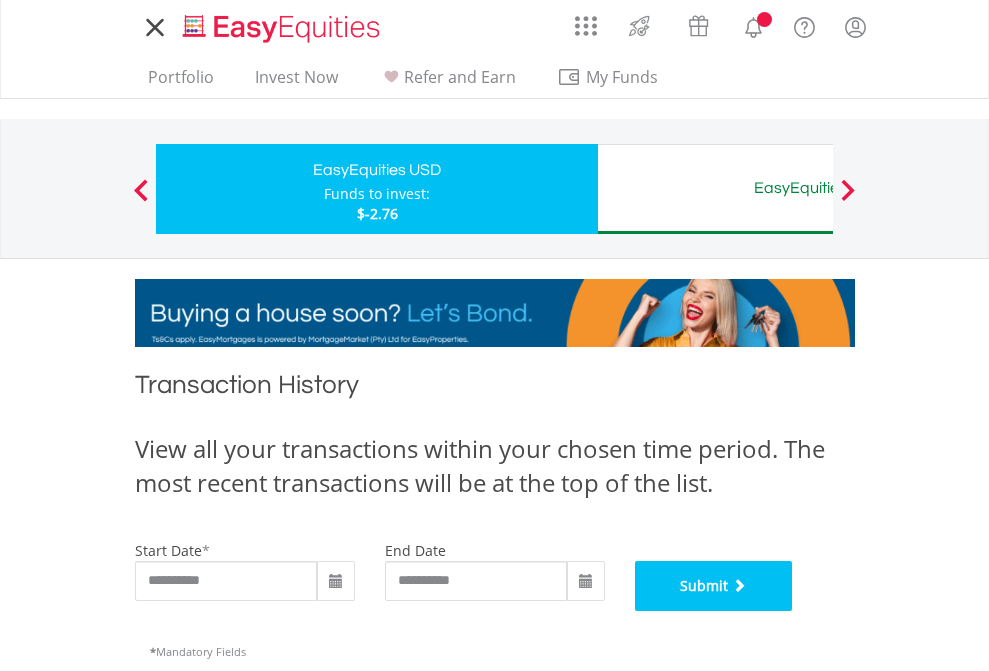 click on "Submit" at bounding box center [714, 586] 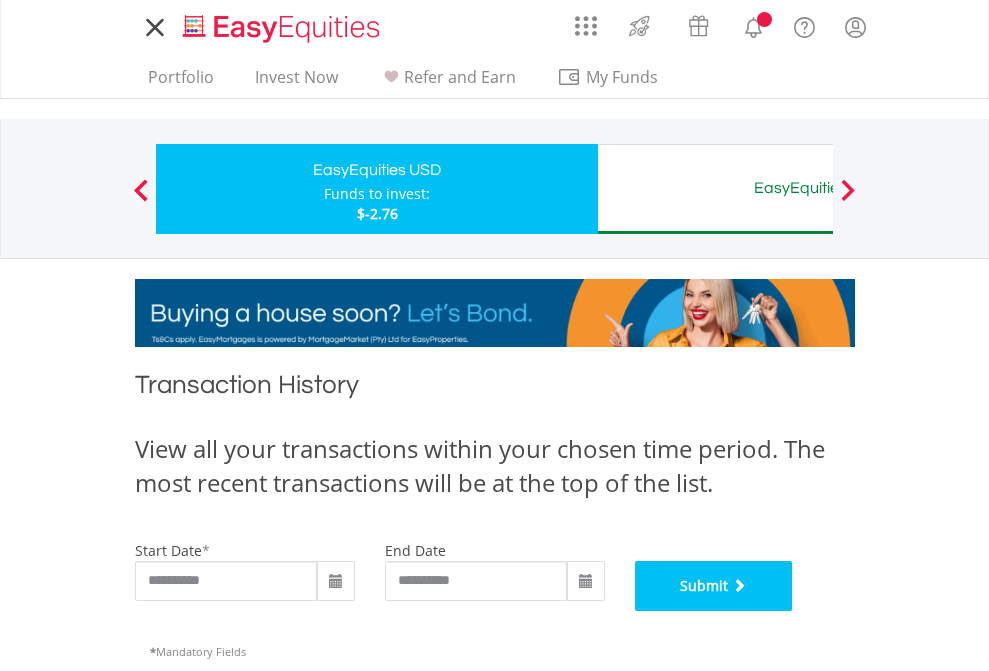 scroll, scrollTop: 811, scrollLeft: 0, axis: vertical 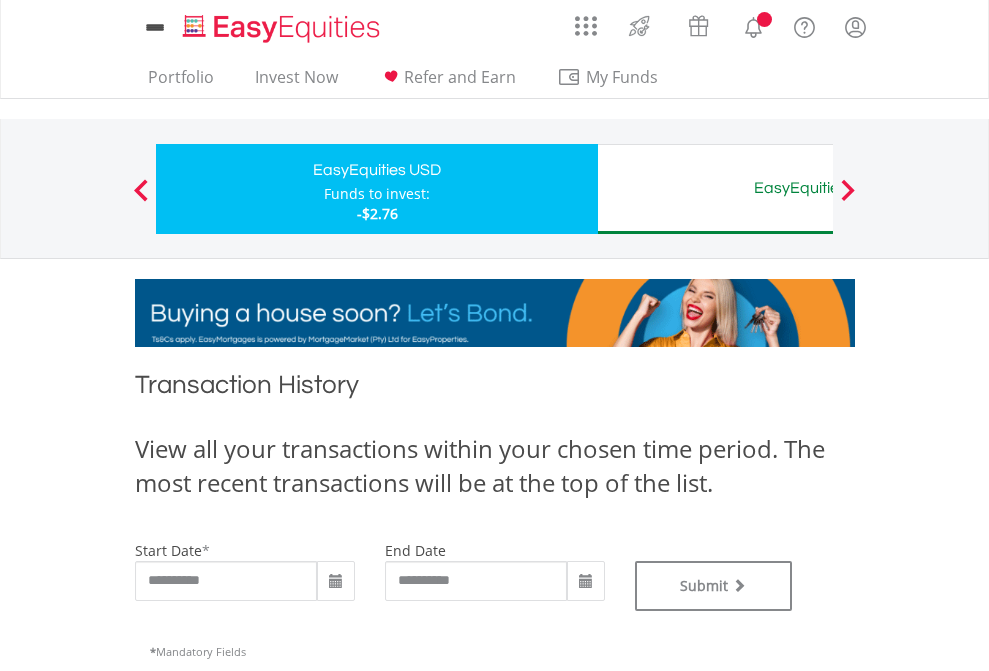 click on "EasyEquities AUD" at bounding box center (818, 188) 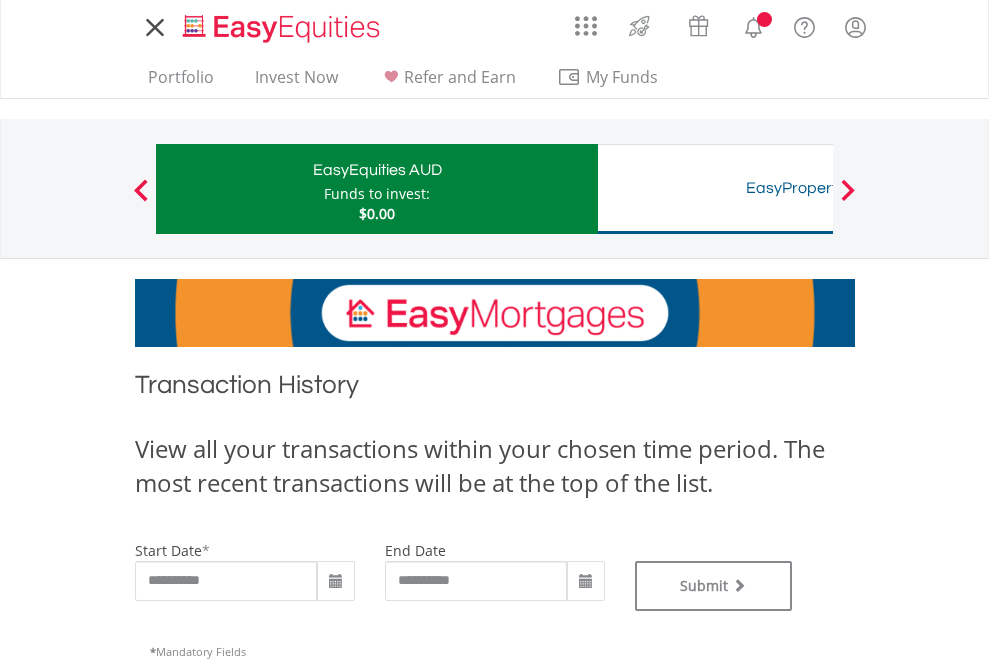 scroll, scrollTop: 0, scrollLeft: 0, axis: both 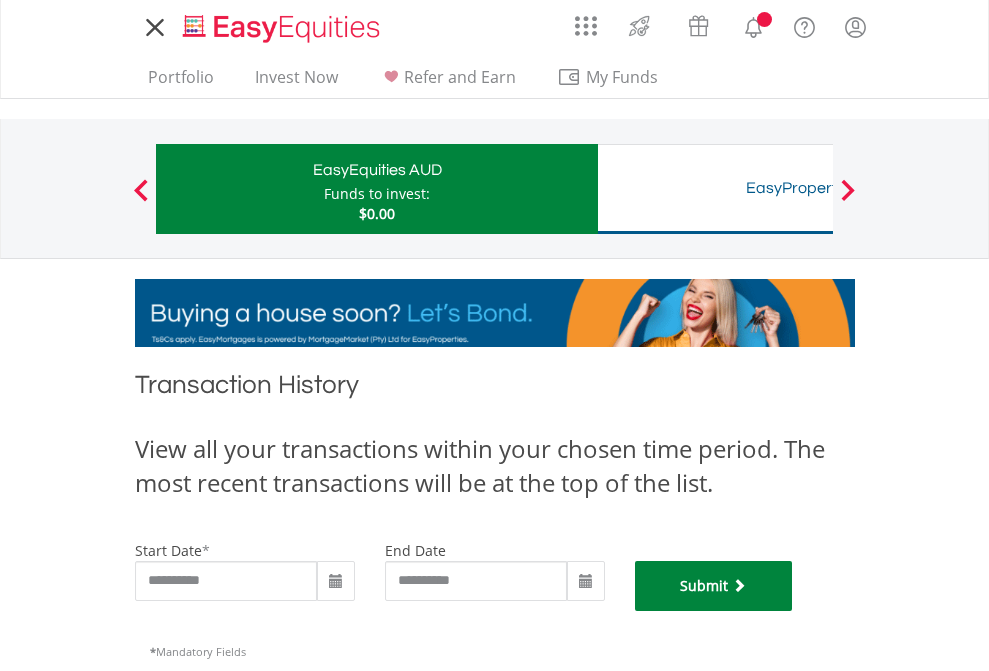 click on "Submit" at bounding box center [714, 586] 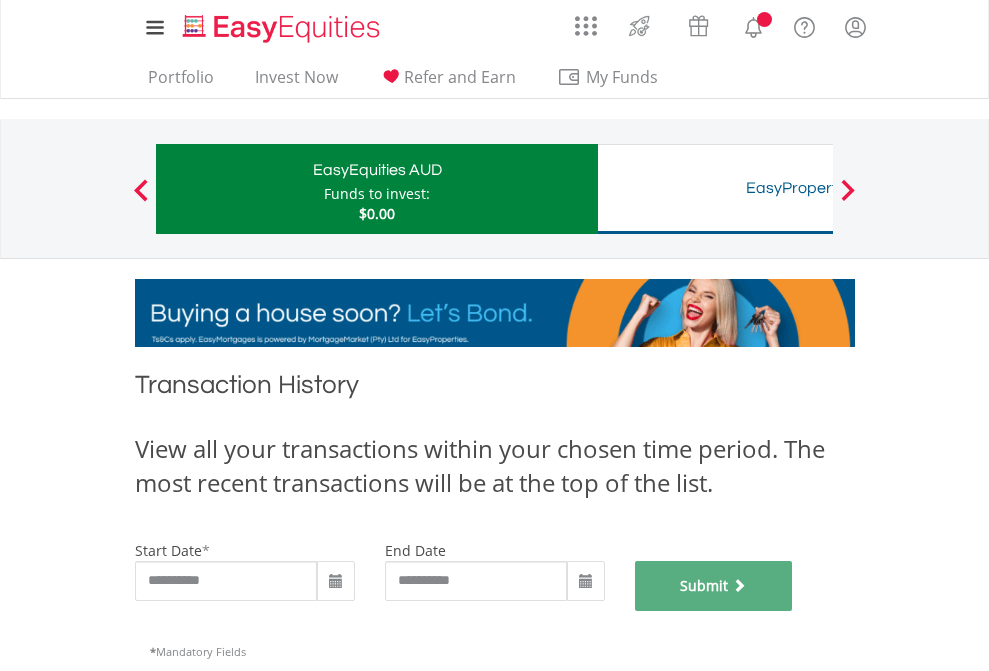 scroll, scrollTop: 811, scrollLeft: 0, axis: vertical 